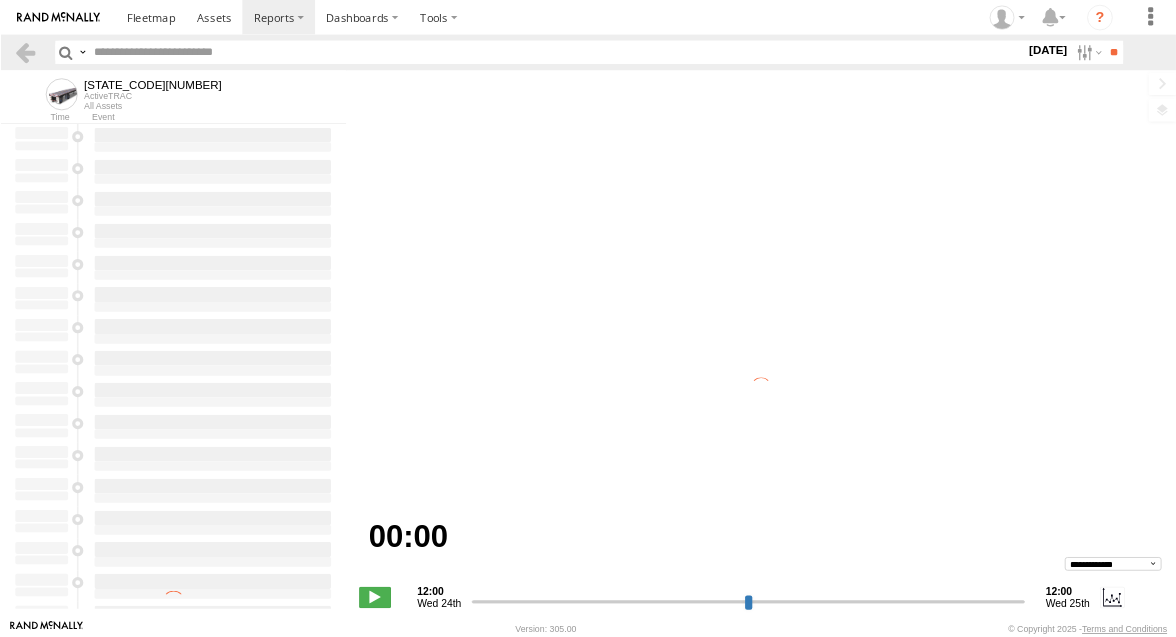 scroll, scrollTop: 0, scrollLeft: 0, axis: both 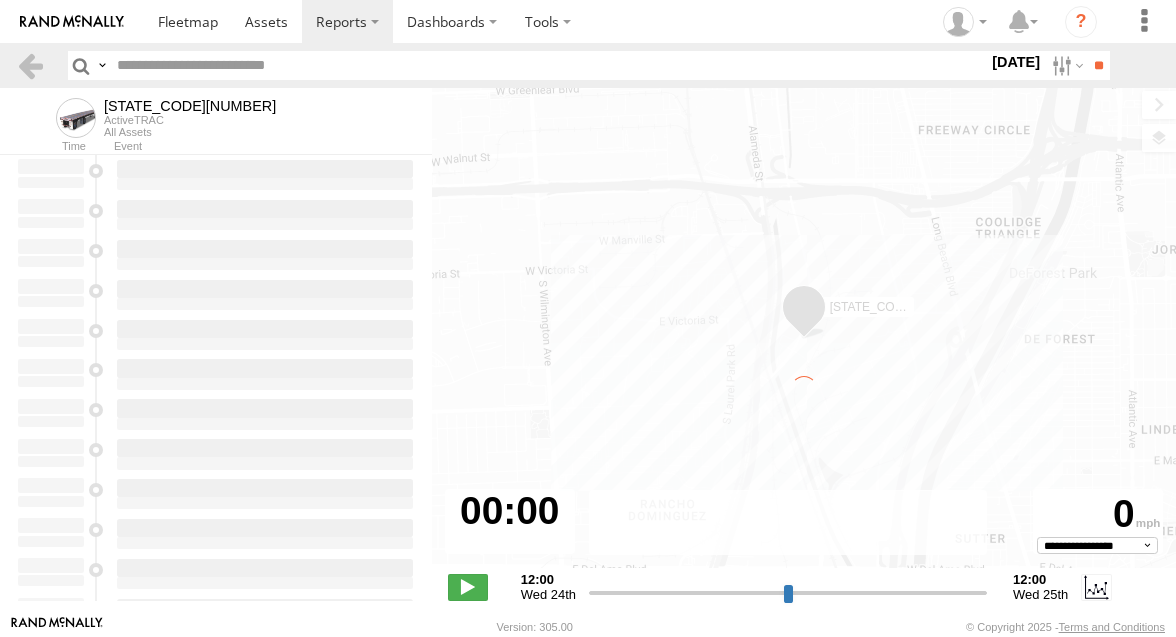 type on "**********" 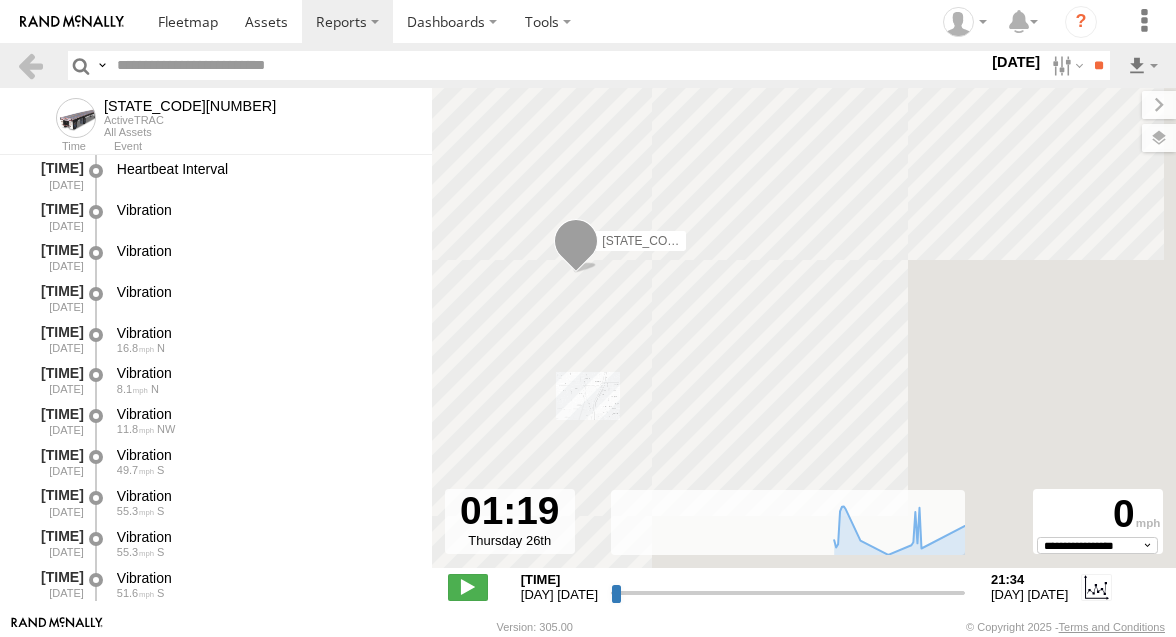 click at bounding box center [548, 65] 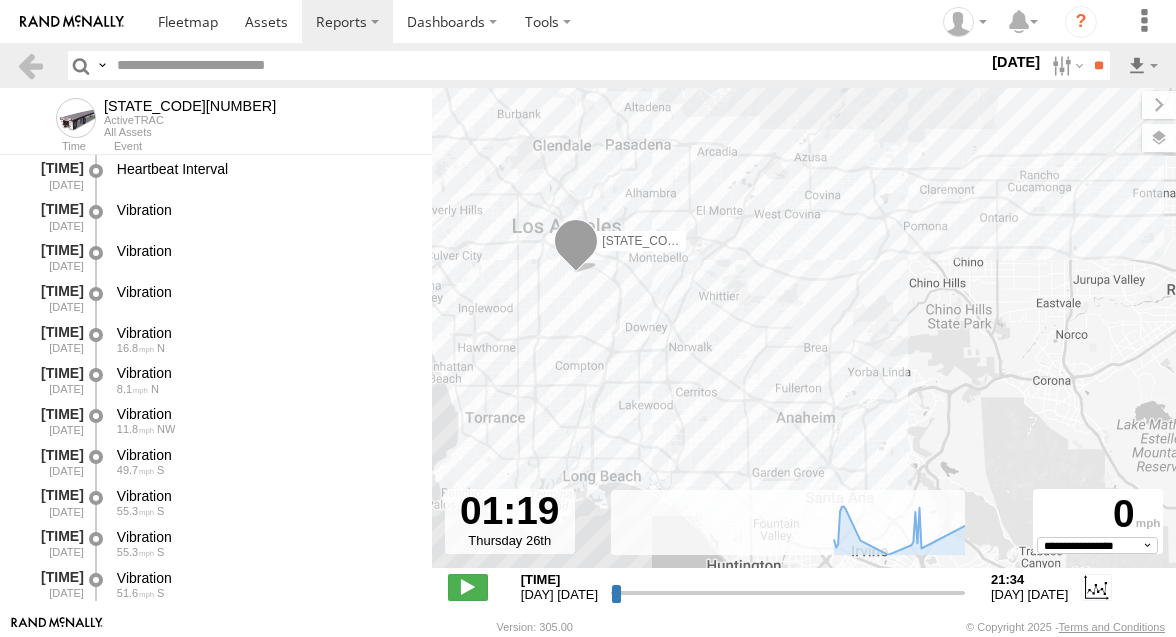 paste on "********" 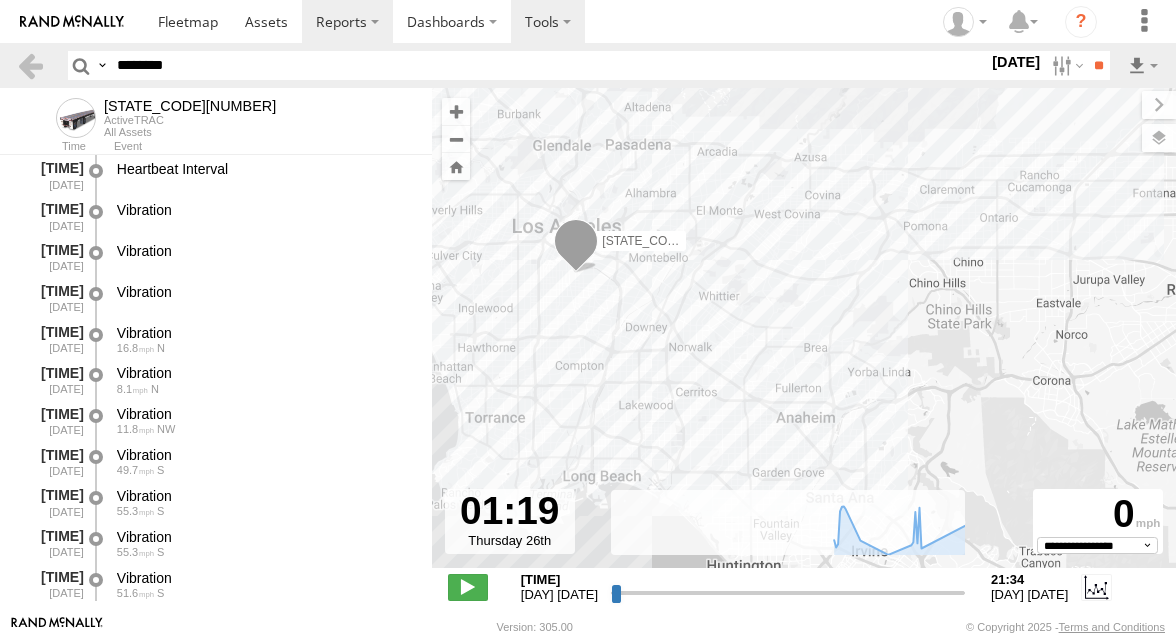 type on "********" 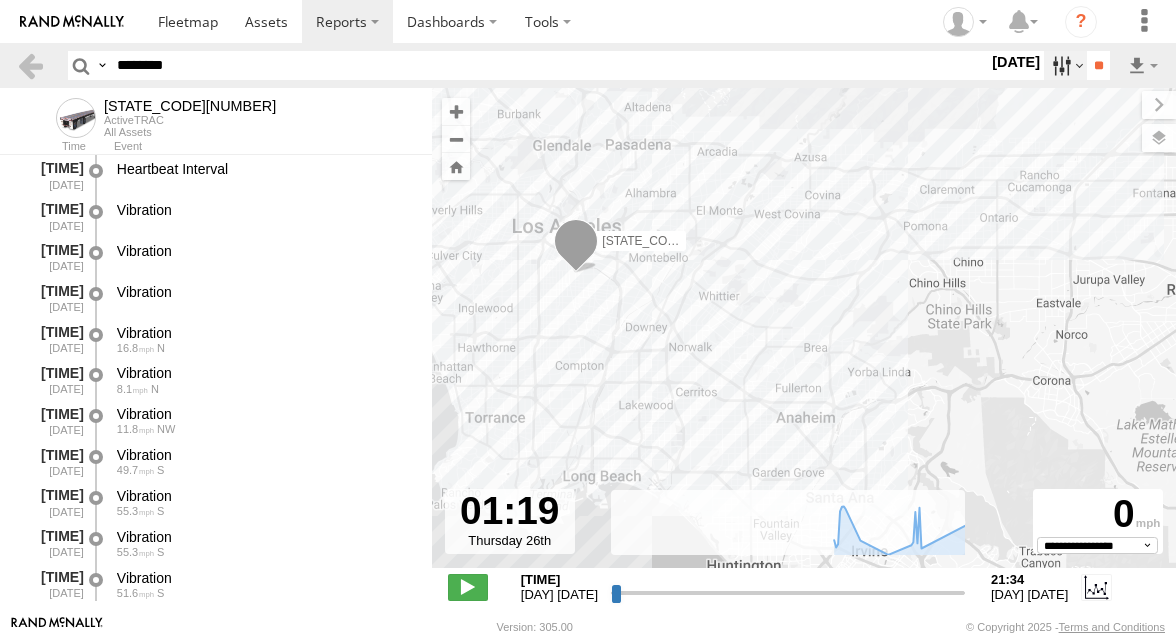click at bounding box center [1065, 65] 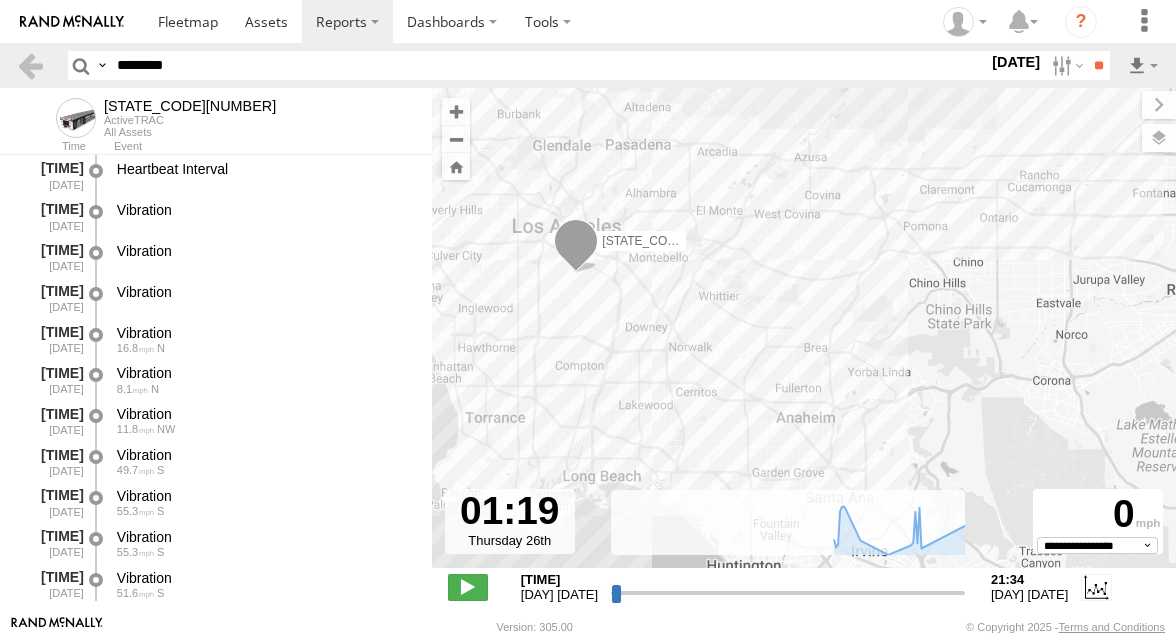 click at bounding box center (0, 0) 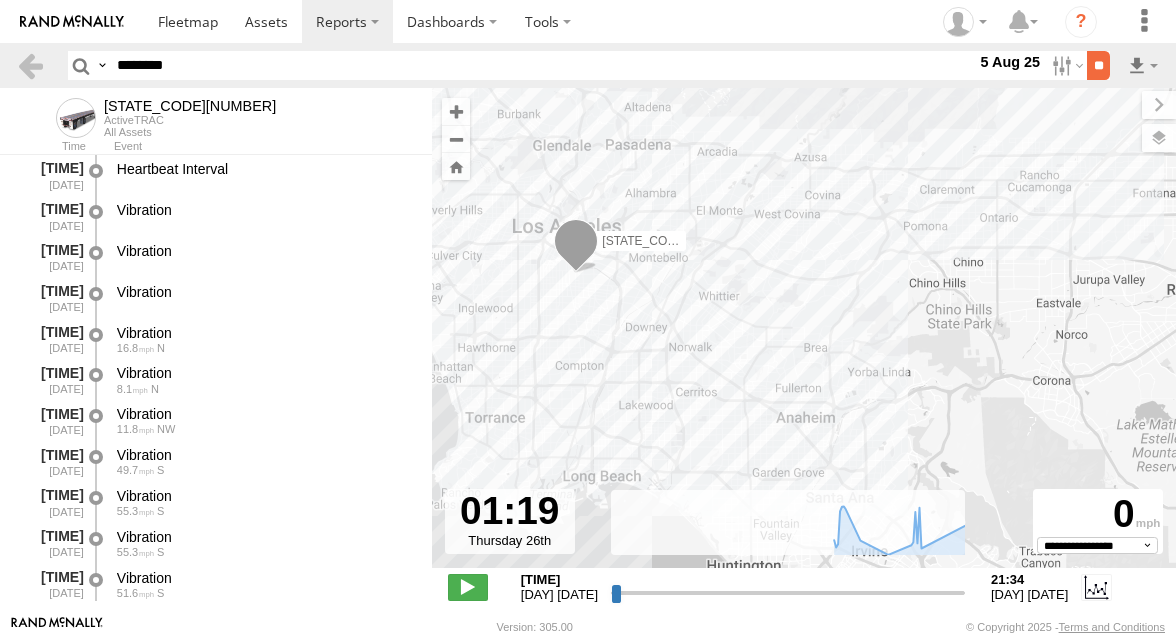 click on "**" at bounding box center [1098, 65] 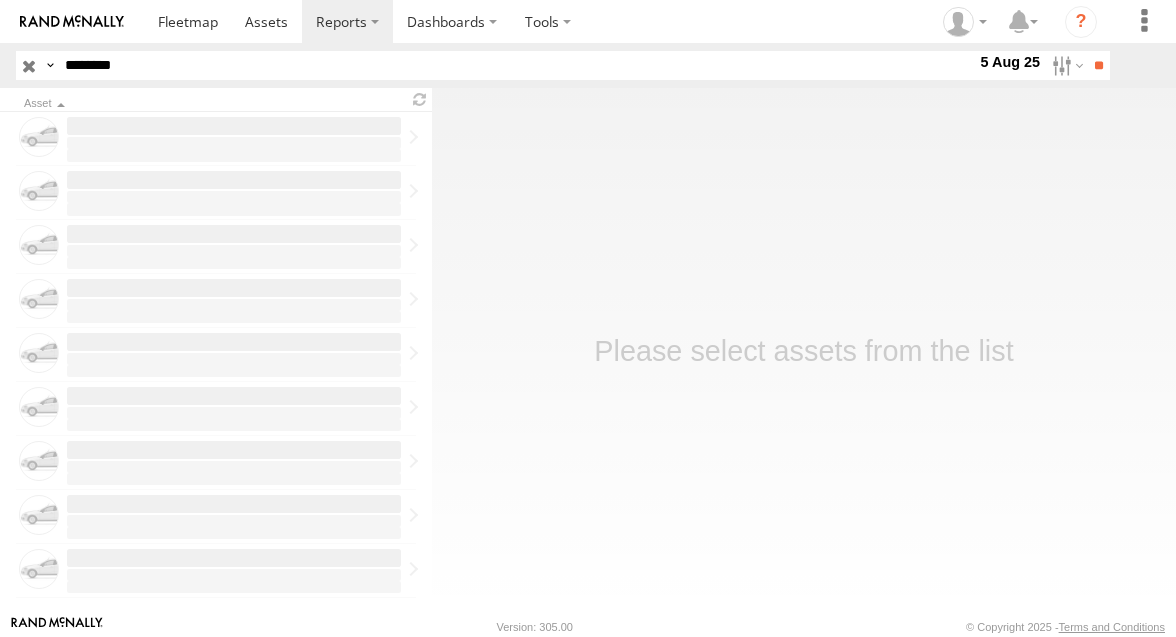 scroll, scrollTop: 0, scrollLeft: 0, axis: both 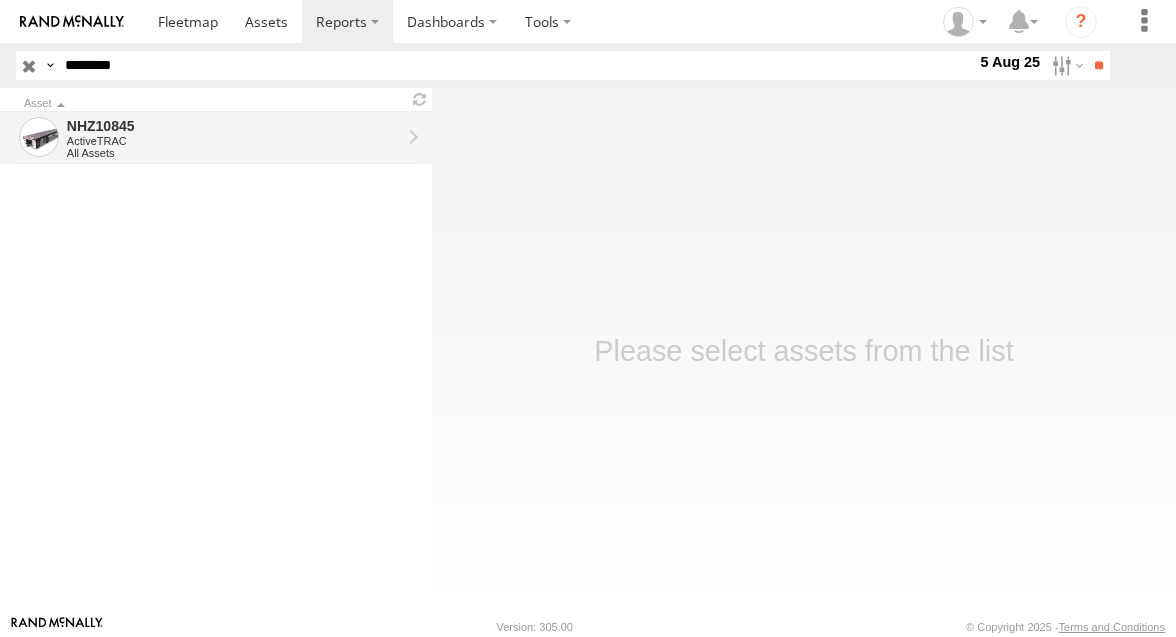 click on "ActiveTRAC" at bounding box center (234, 141) 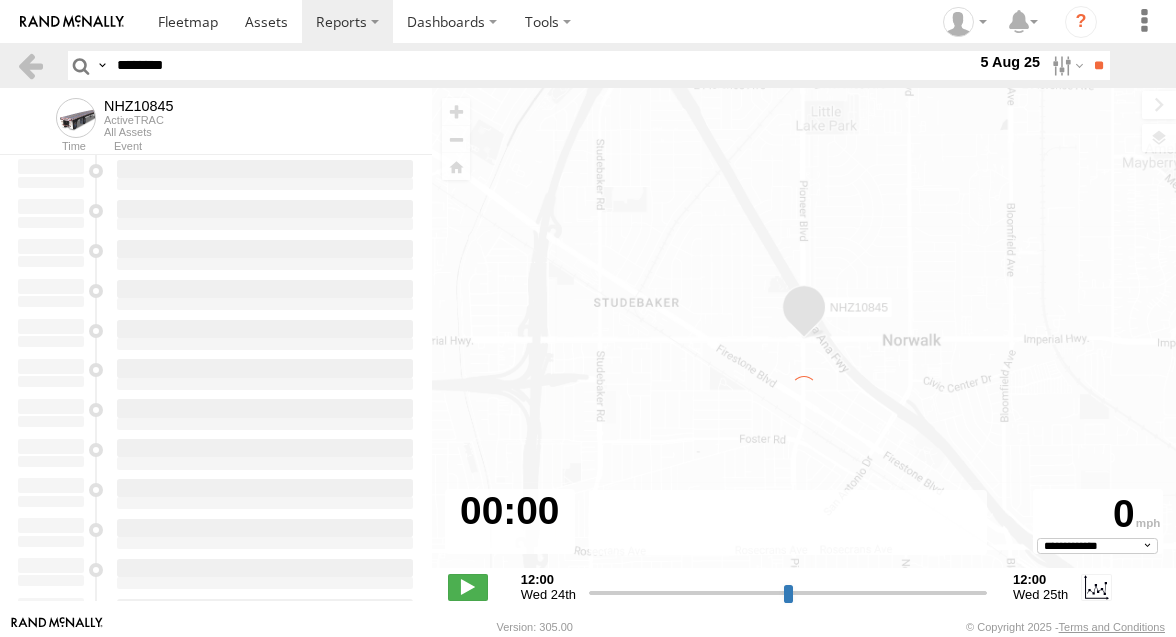 select on "**********" 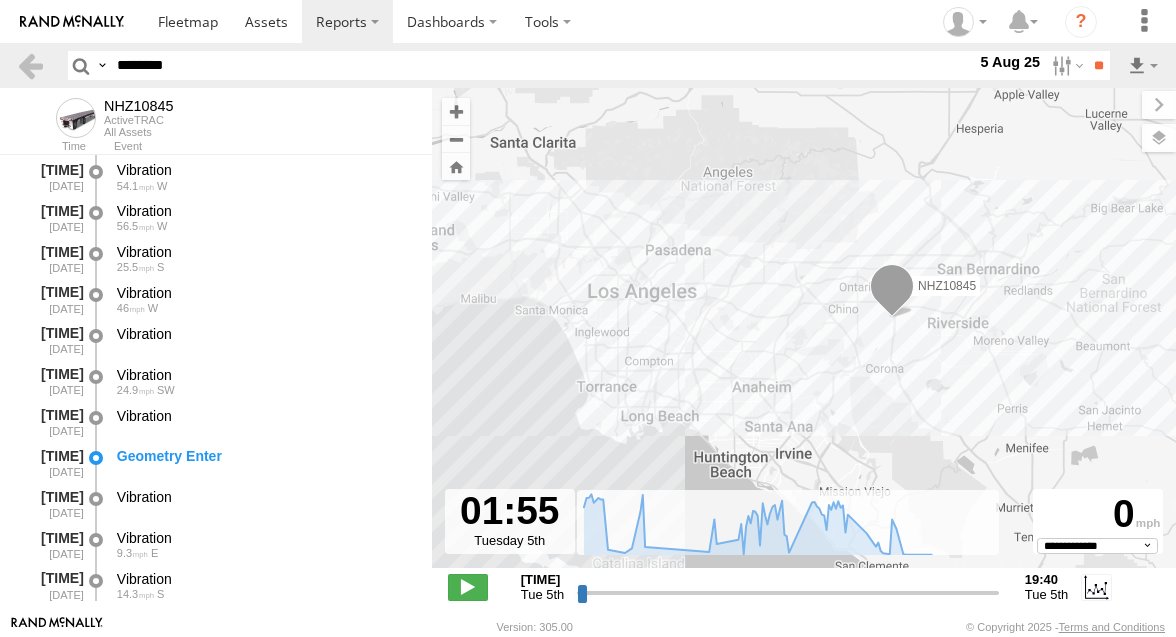 click on "Geometry Enter" at bounding box center [265, 463] 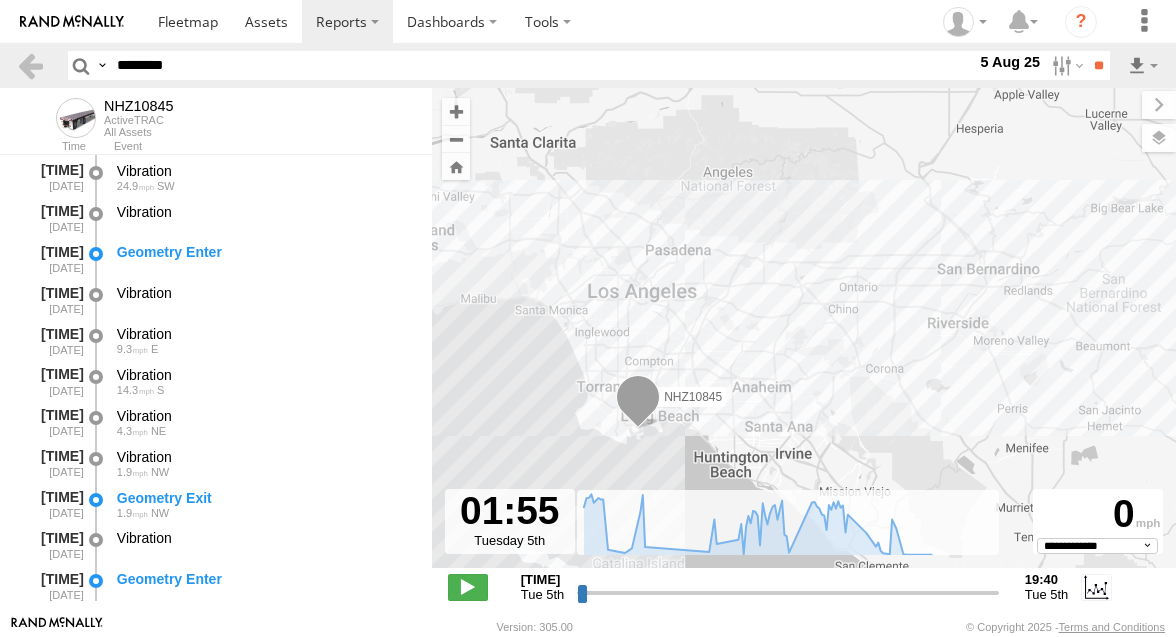 scroll, scrollTop: 3348, scrollLeft: 0, axis: vertical 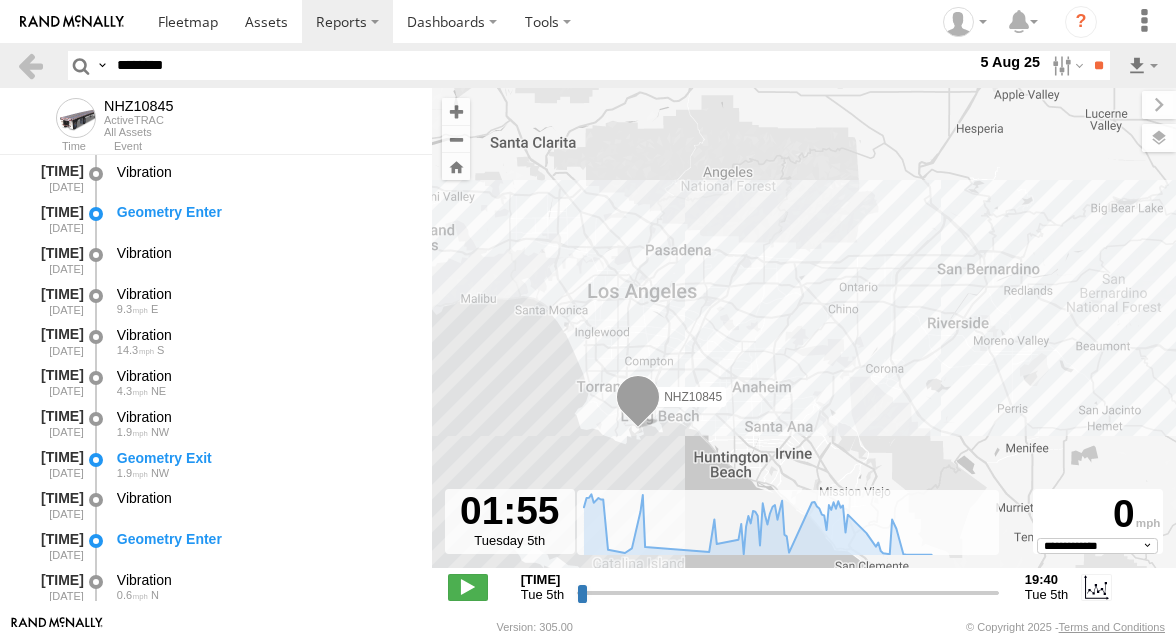 click on "[NUMBER]
NW" at bounding box center (265, 473) 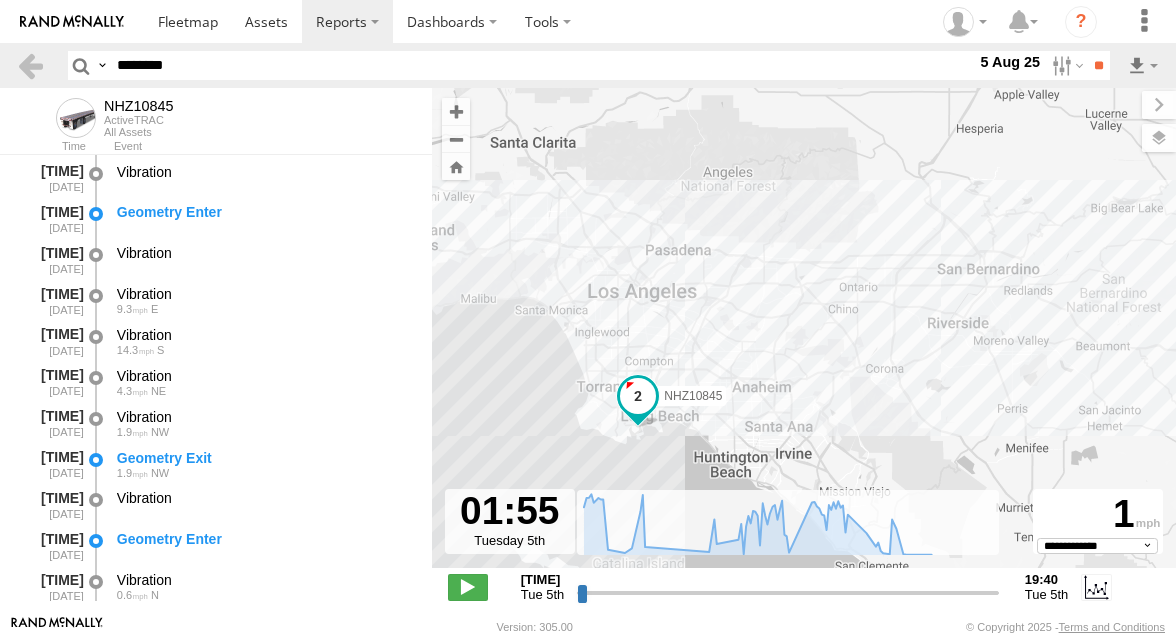 click on "********" at bounding box center (542, 65) 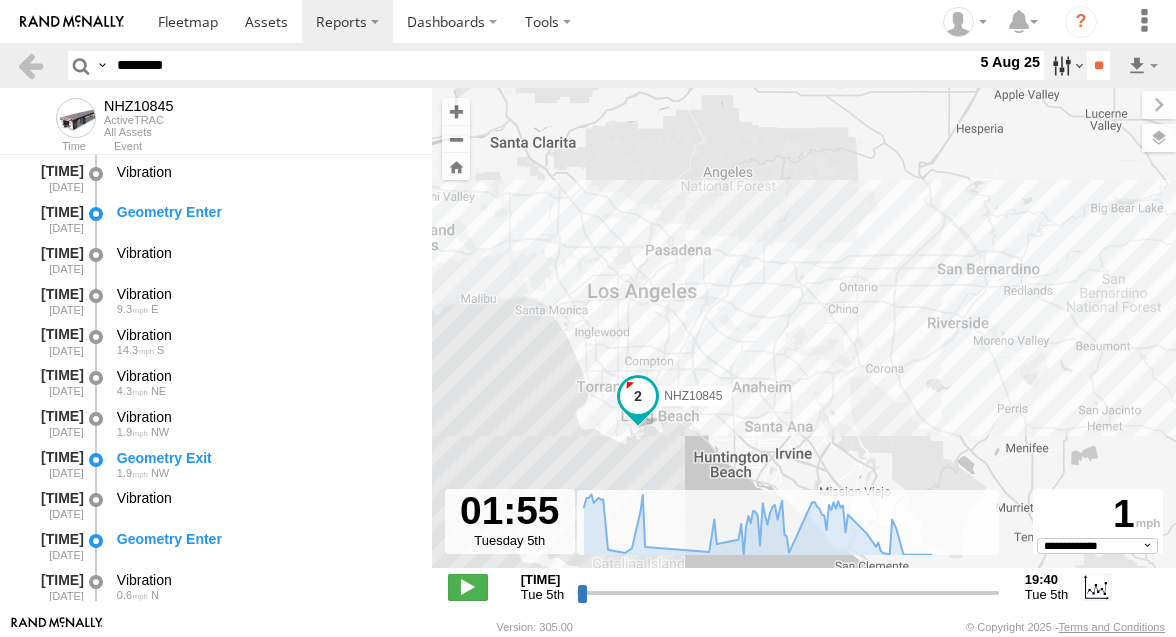 type on "********" 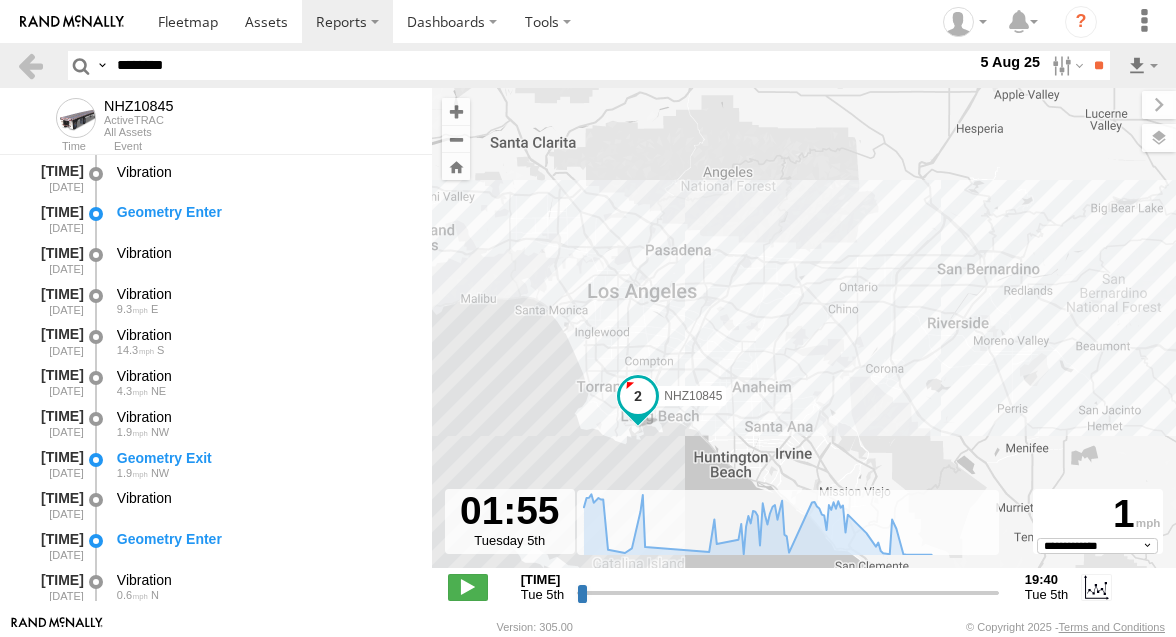 click at bounding box center (0, 0) 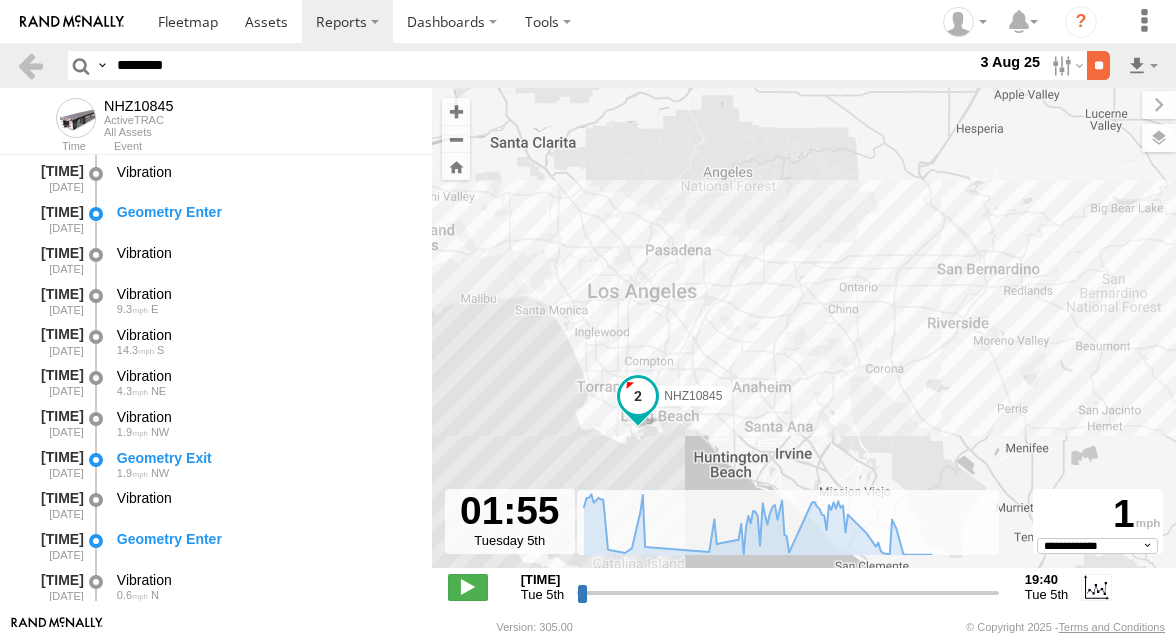 click on "**" at bounding box center [1098, 65] 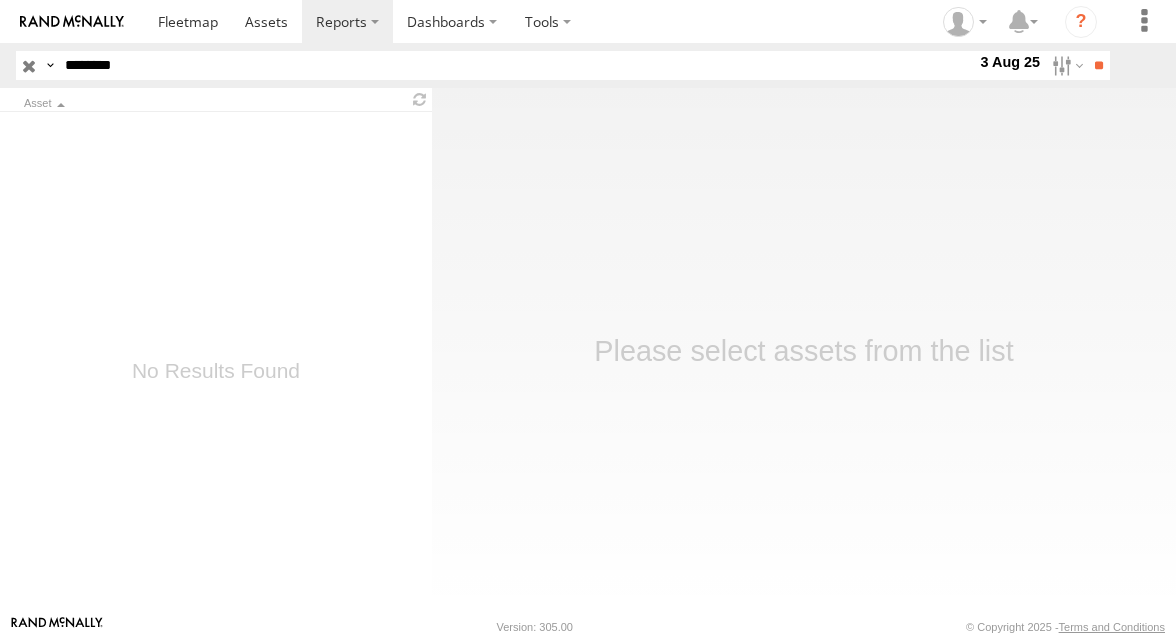 scroll, scrollTop: 0, scrollLeft: 0, axis: both 